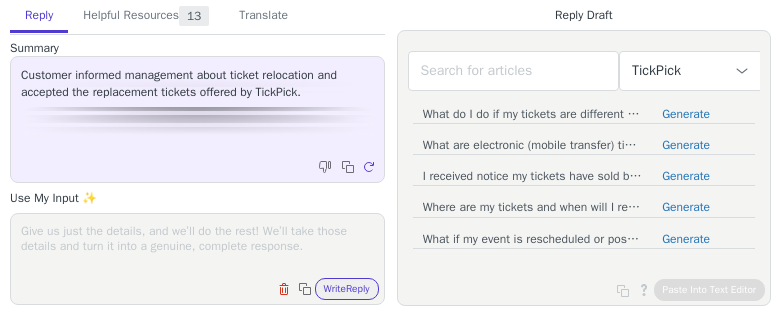 scroll, scrollTop: 0, scrollLeft: 0, axis: both 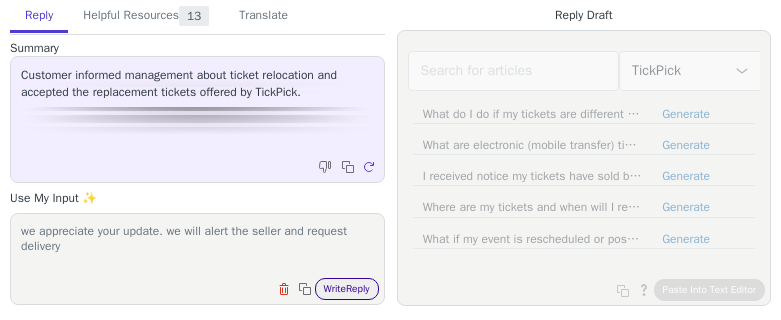 type on "we appreciate your update. we will alert the seller and request delivery" 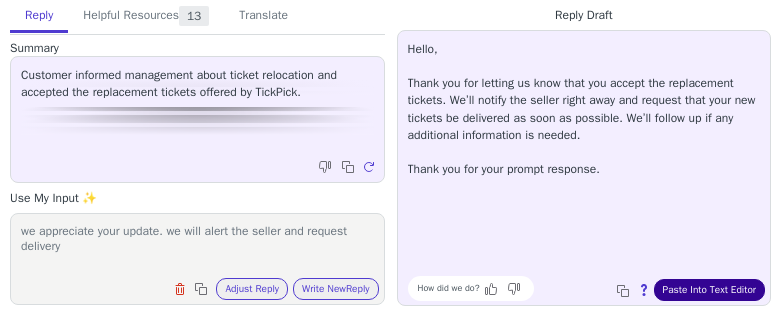 click on "Paste Into Text Editor" at bounding box center [709, 290] 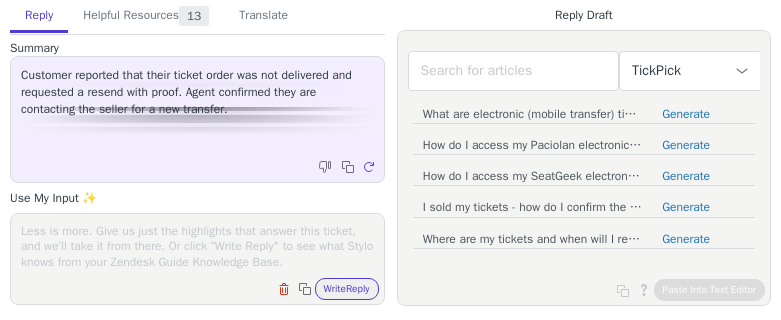 scroll, scrollTop: 0, scrollLeft: 0, axis: both 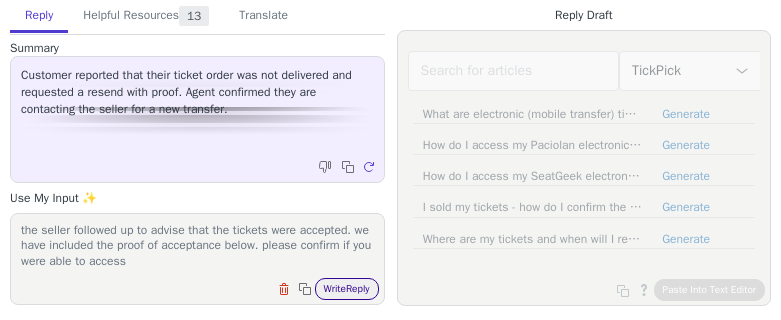type on "the seller followed up to advise that the tickets were accepted. we have included the proof of acceptance below. please confirm if you were able to access" 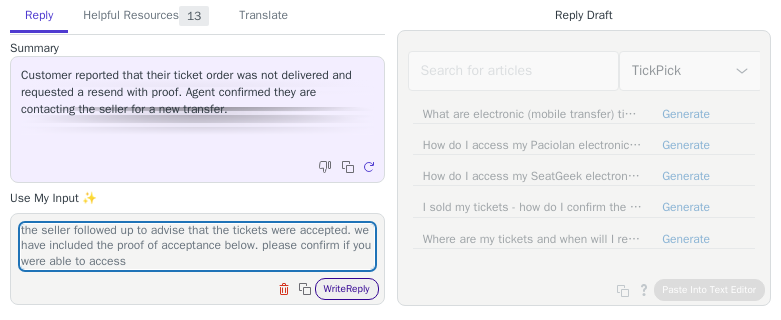click on "Write  Reply" at bounding box center [347, 289] 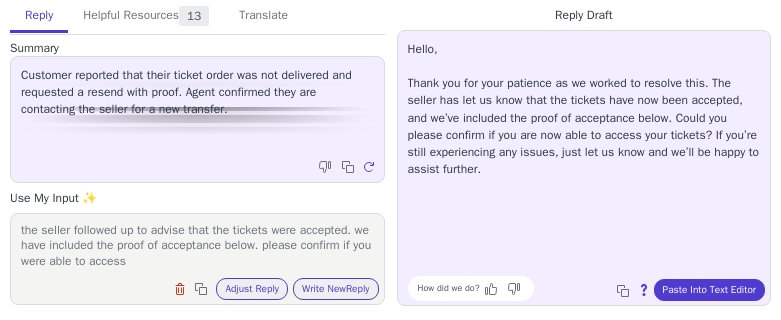 click on "Hello, Thank you for your patience as we worked to resolve this. The seller has let us know that the tickets have now been accepted, and we’ve included the proof of acceptance below. Could you please confirm if you are now able to access your tickets? If you’re still experiencing any issues, just let us know and we’ll be happy to assist further. How did we do?   Copy to clipboard About this reply Paste Into Text Editor" at bounding box center [584, 168] 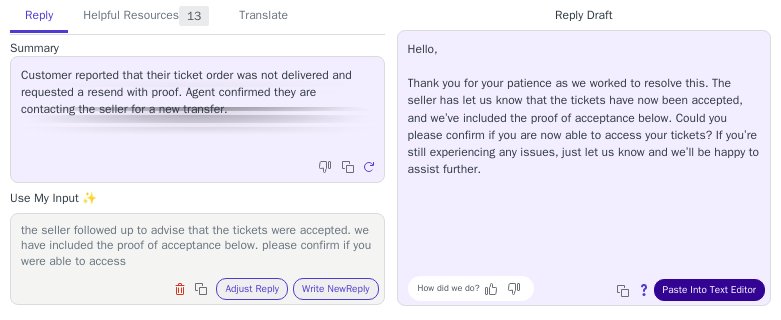click on "Paste Into Text Editor" at bounding box center (709, 290) 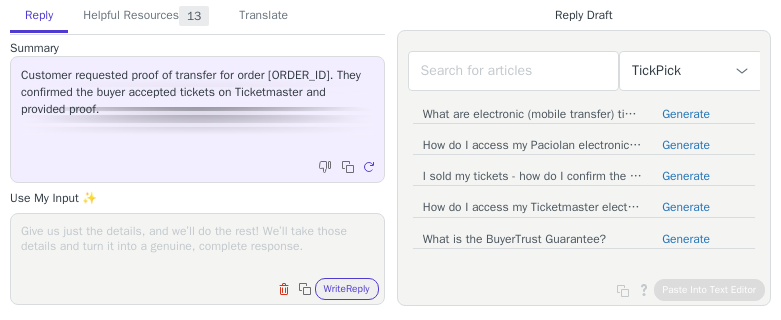 scroll, scrollTop: 0, scrollLeft: 0, axis: both 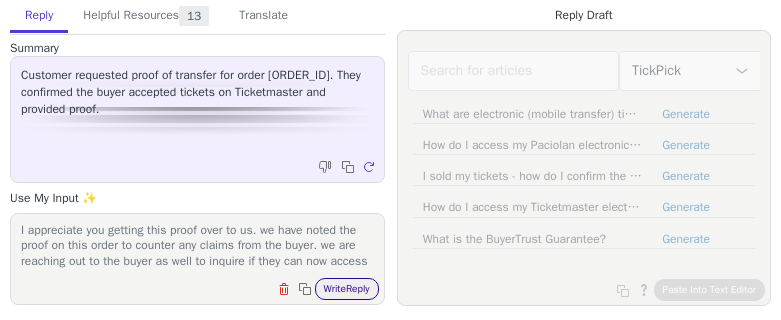 type on "I appreciate you getting this proof over to us. we have noted the proof on this order to counter any claims from the buyer. we are reaching out to the buyer as well to inquire if they can now access" 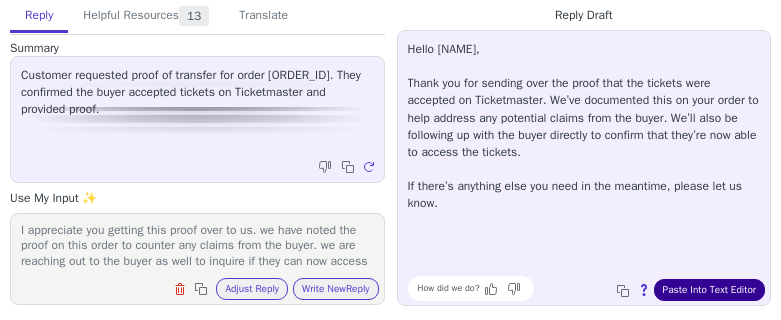 click on "Paste Into Text Editor" at bounding box center [709, 290] 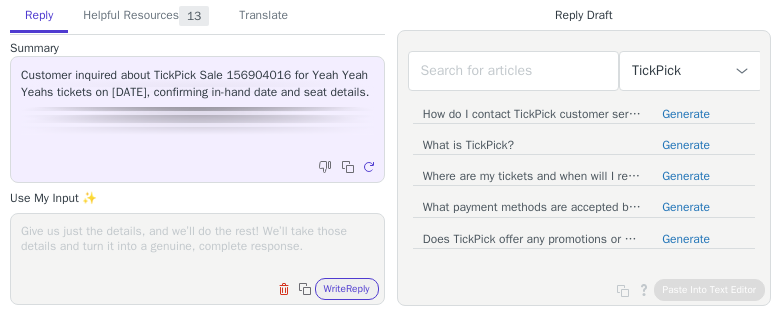 scroll, scrollTop: 0, scrollLeft: 0, axis: both 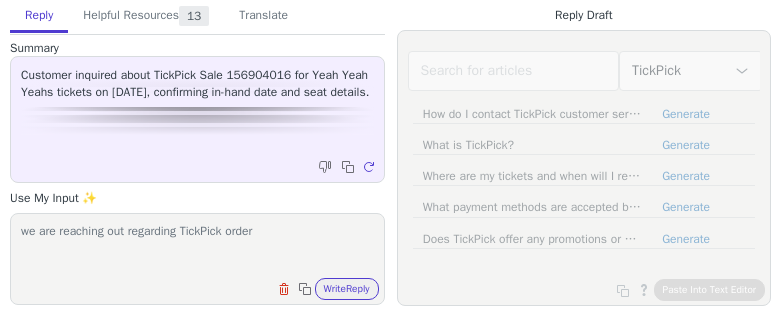paste on "[ORDER_ID]" 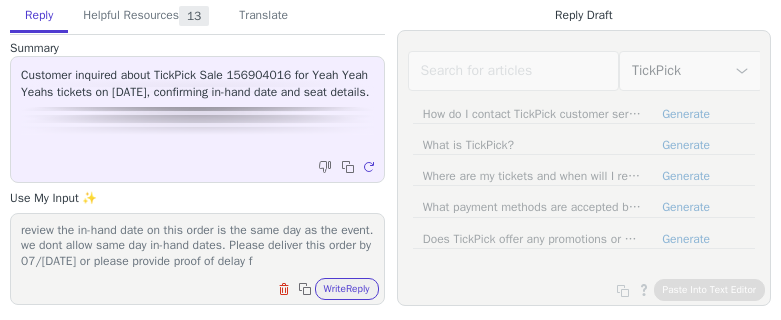 scroll, scrollTop: 48, scrollLeft: 0, axis: vertical 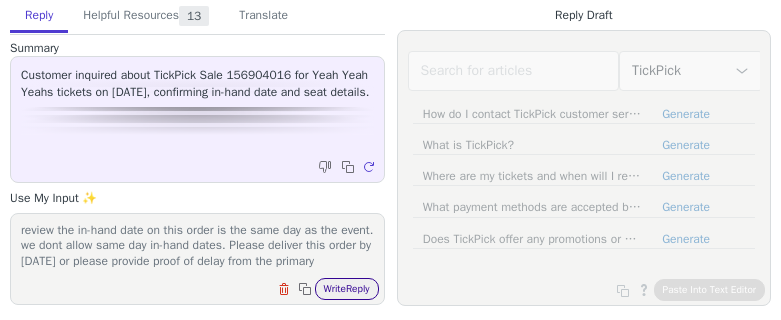 type on "we are reaching out regarding TickPick order 156904016. The buyer of this order has reached out for an update on delivery. Upon review the in-hand date on this order is the same day as the event. we dont allow same day in-hand dates. Please deliver this order by [DATE] or please provide proof of delay from the primary" 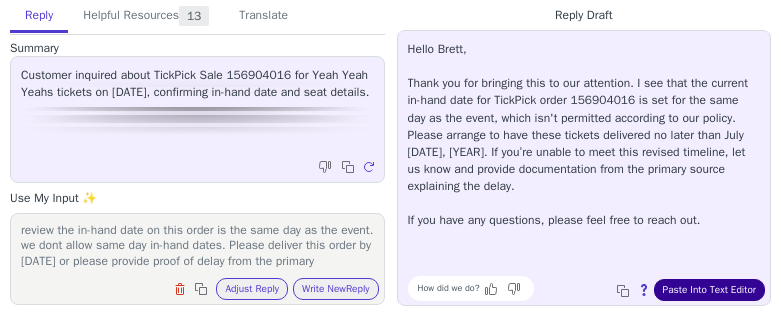 click on "Paste Into Text Editor" at bounding box center [709, 290] 